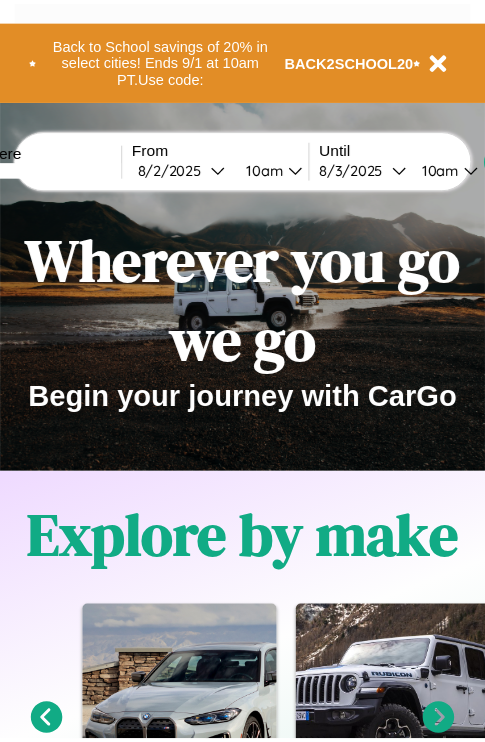 scroll, scrollTop: 0, scrollLeft: 0, axis: both 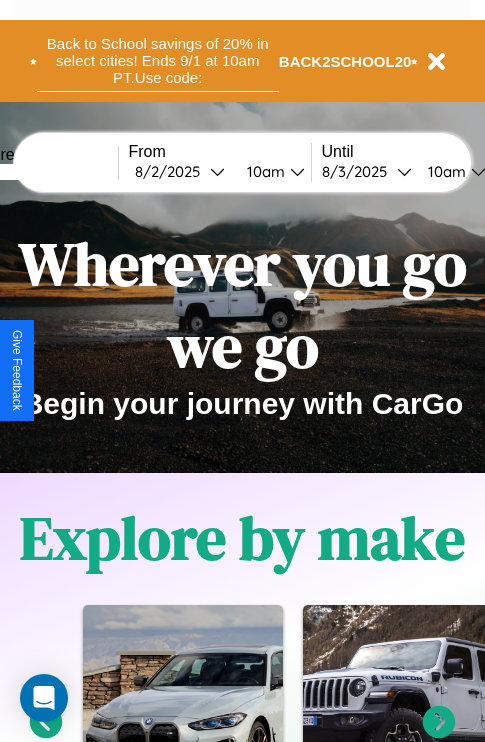 click on "Back to School savings of 20% in select cities! Ends 9/1 at 10am PT.  Use code:" at bounding box center (158, 61) 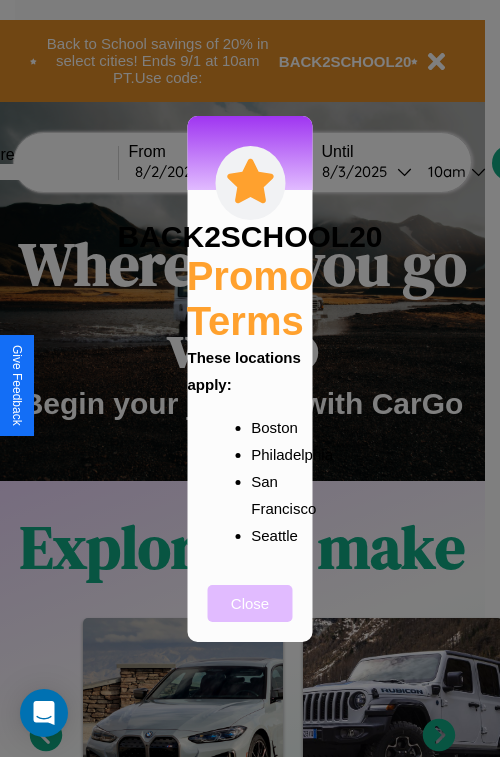 click on "Close" at bounding box center [250, 603] 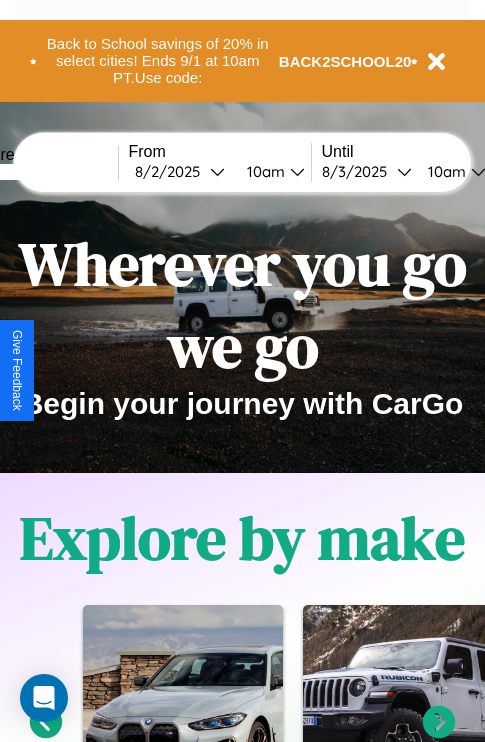 click at bounding box center (43, 172) 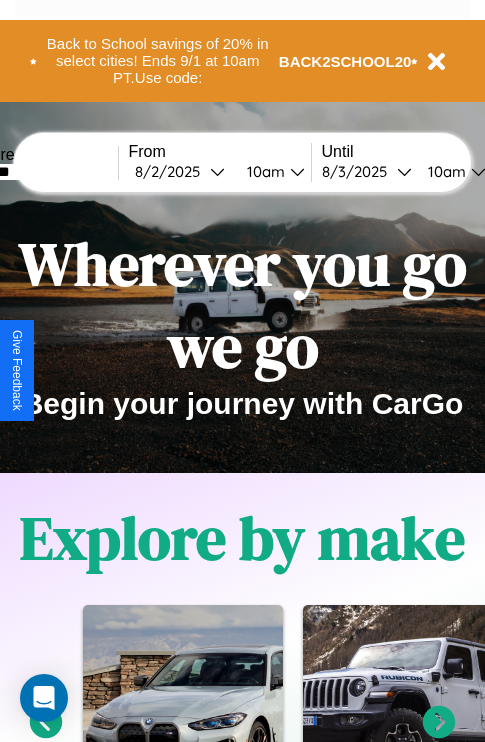 type on "*******" 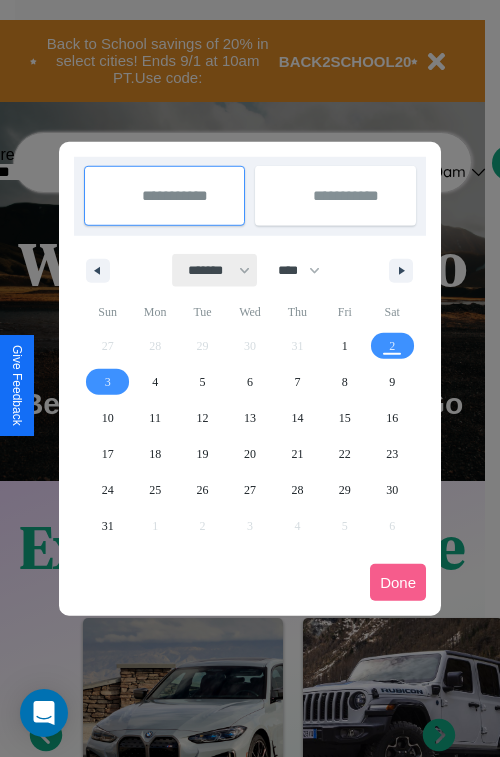 click on "******* ******** ***** ***** *** **** **** ****** ********* ******* ******** ********" at bounding box center (215, 270) 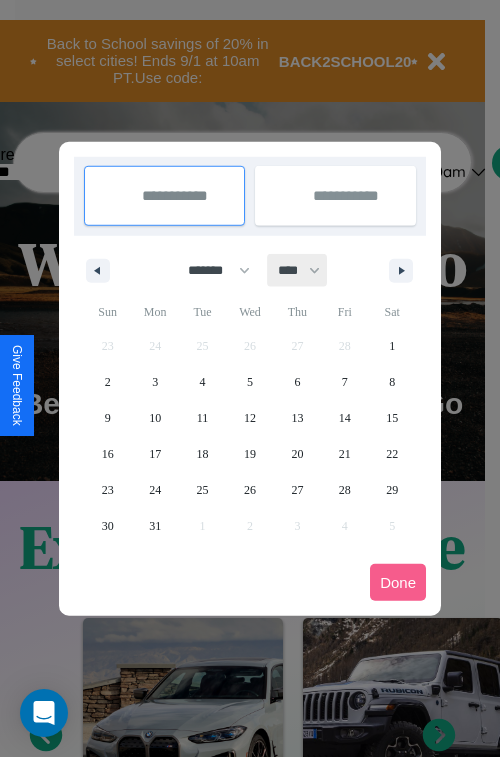 click on "**** **** **** **** **** **** **** **** **** **** **** **** **** **** **** **** **** **** **** **** **** **** **** **** **** **** **** **** **** **** **** **** **** **** **** **** **** **** **** **** **** **** **** **** **** **** **** **** **** **** **** **** **** **** **** **** **** **** **** **** **** **** **** **** **** **** **** **** **** **** **** **** **** **** **** **** **** **** **** **** **** **** **** **** **** **** **** **** **** **** **** **** **** **** **** **** **** **** **** **** **** **** **** **** **** **** **** **** **** **** **** **** **** **** **** **** **** **** **** **** ****" at bounding box center (298, 270) 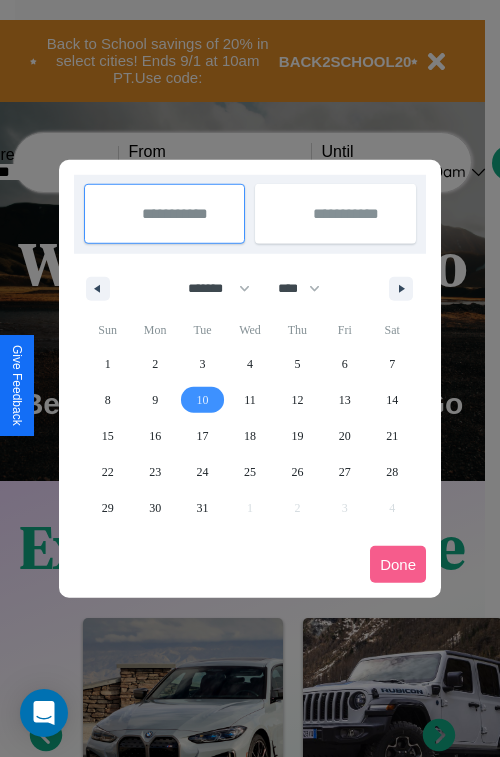 click on "10" at bounding box center (203, 400) 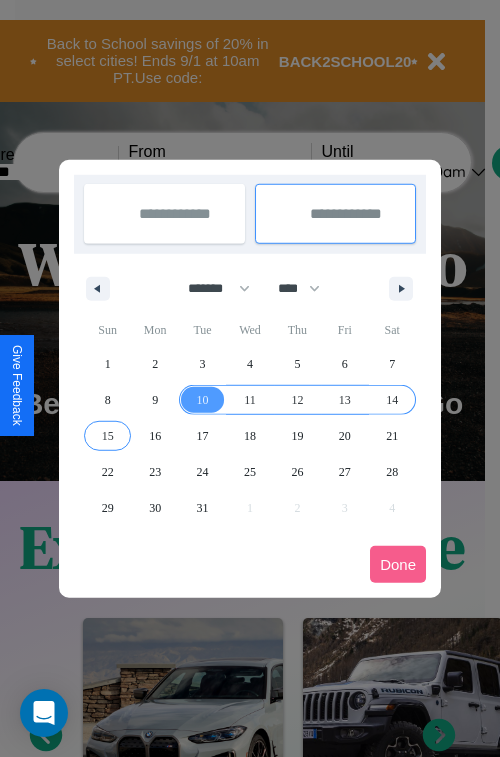 click on "15" at bounding box center (108, 436) 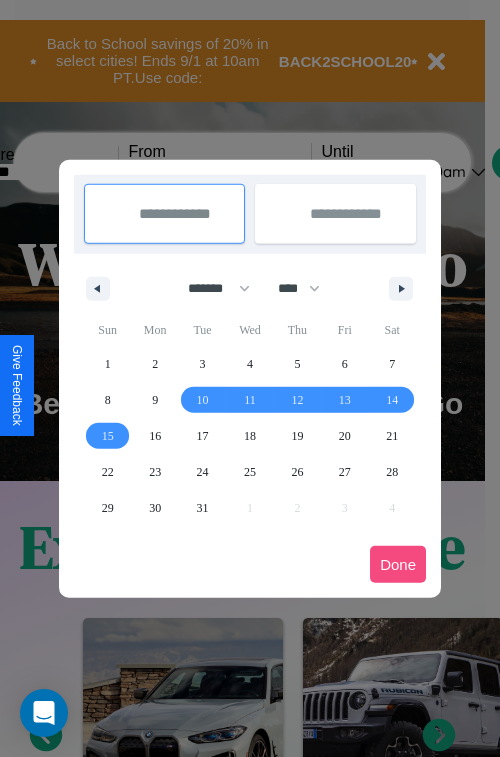 click on "Done" at bounding box center [398, 564] 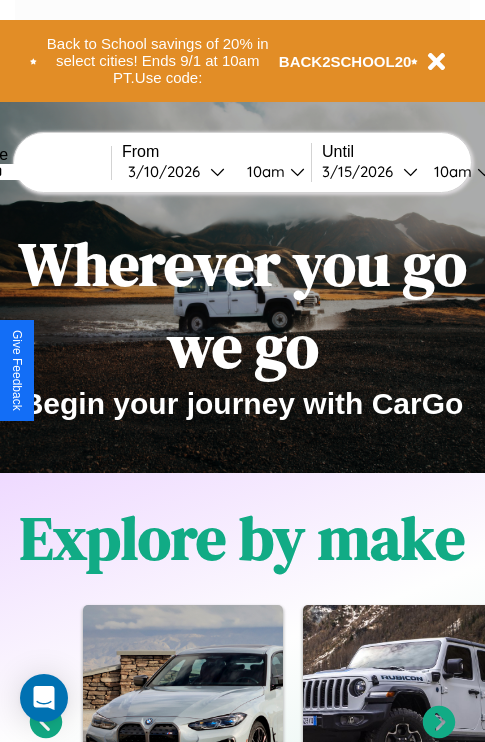 click on "10am" at bounding box center [450, 171] 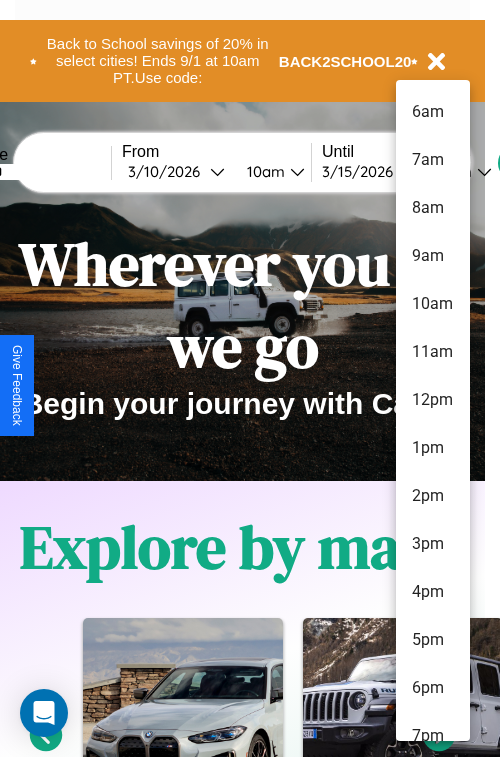 click on "7pm" at bounding box center [433, 736] 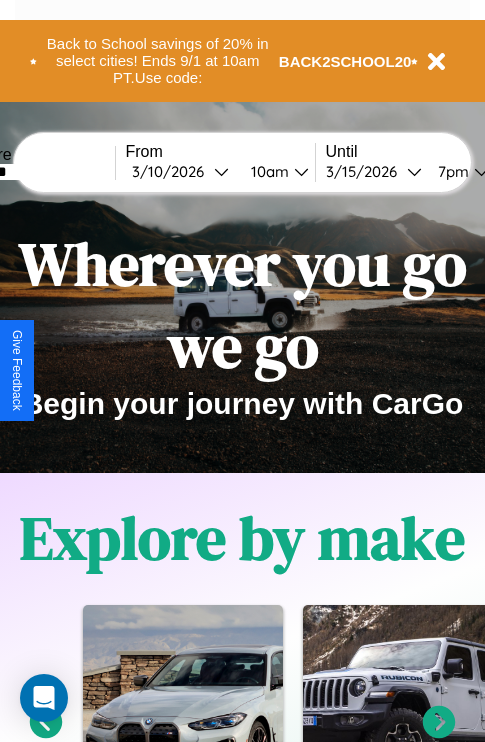 scroll, scrollTop: 0, scrollLeft: 71, axis: horizontal 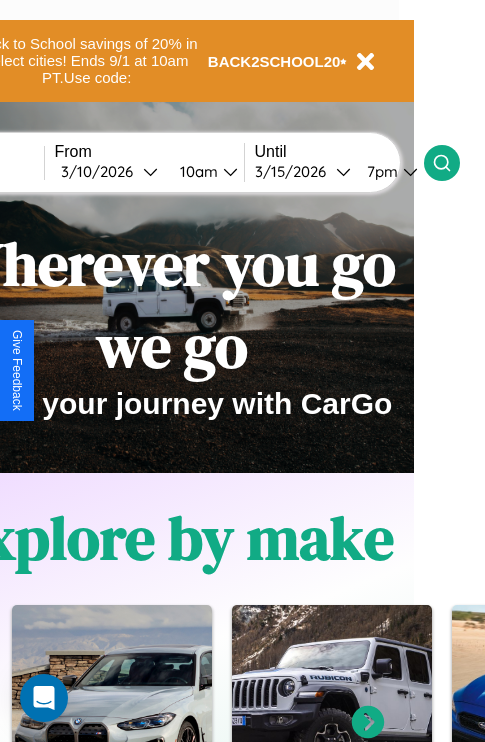 click 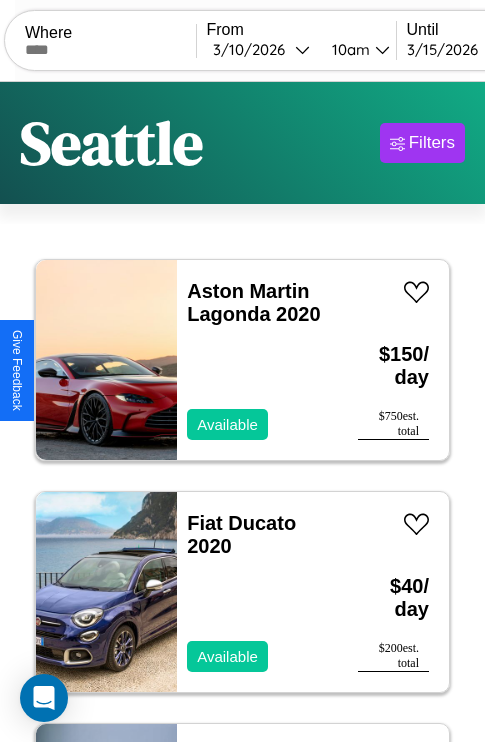 scroll, scrollTop: 95, scrollLeft: 0, axis: vertical 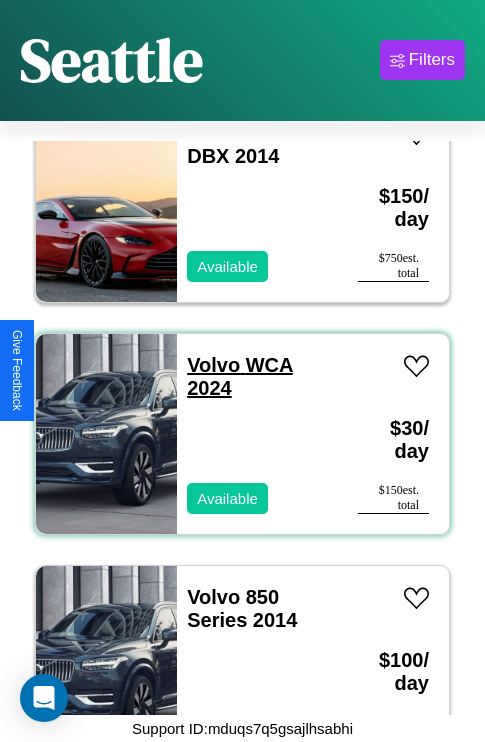 click on "Volvo   WCA   2024" at bounding box center (240, 376) 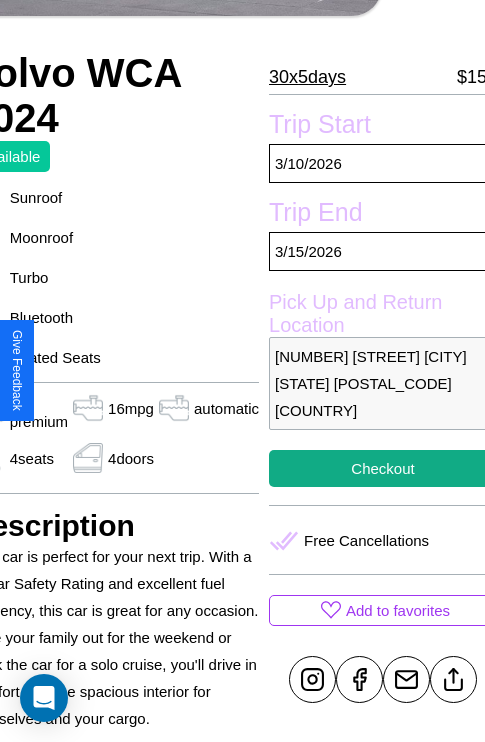 scroll, scrollTop: 380, scrollLeft: 107, axis: both 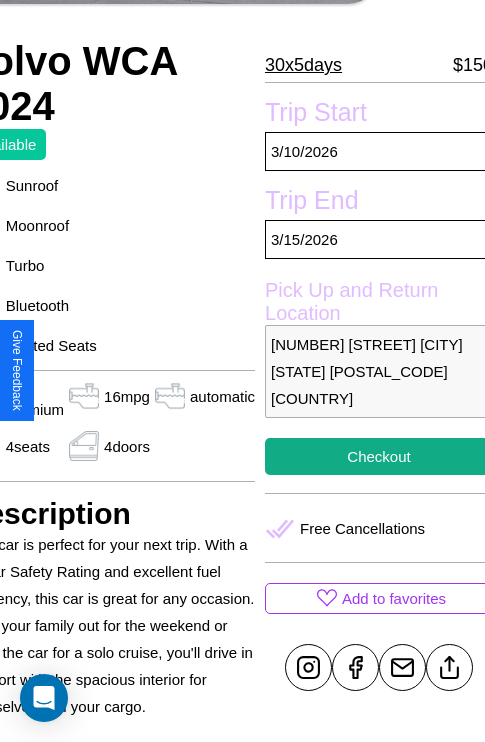 click on "[NUMBER] [STREET] [CITY] [STATE] [POSTAL_CODE] [COUNTRY]" at bounding box center [379, 371] 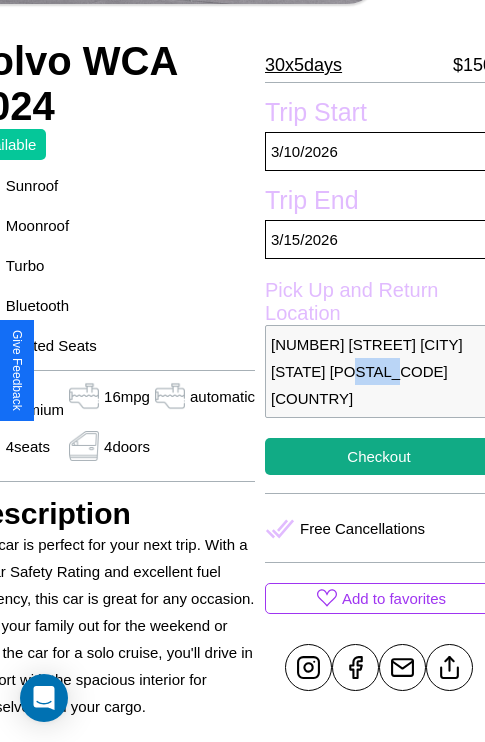 click on "[NUMBER] [STREET] [CITY] [STATE] [POSTAL_CODE] [COUNTRY]" at bounding box center [379, 371] 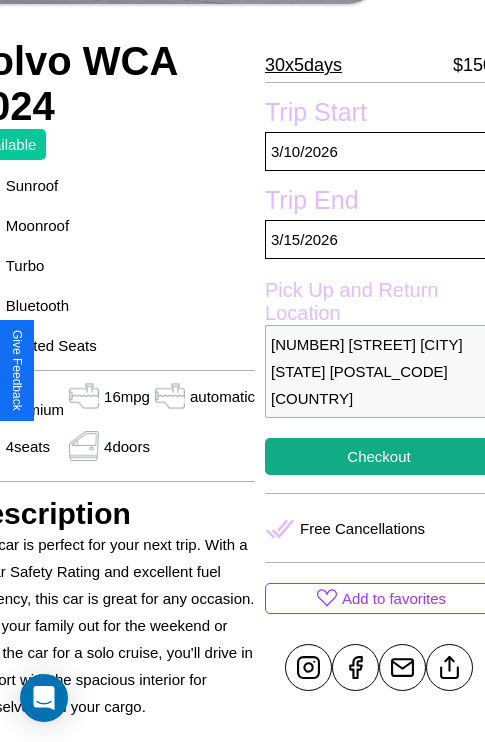 click on "[NUMBER] [STREET] [CITY] [STATE] [POSTAL_CODE] [COUNTRY]" at bounding box center (379, 371) 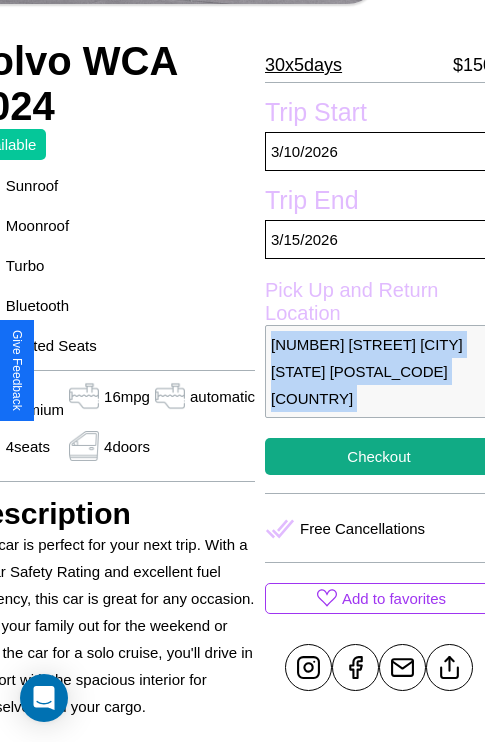 click on "[NUMBER] [STREET] [CITY] [STATE] [POSTAL_CODE] [COUNTRY]" at bounding box center [379, 371] 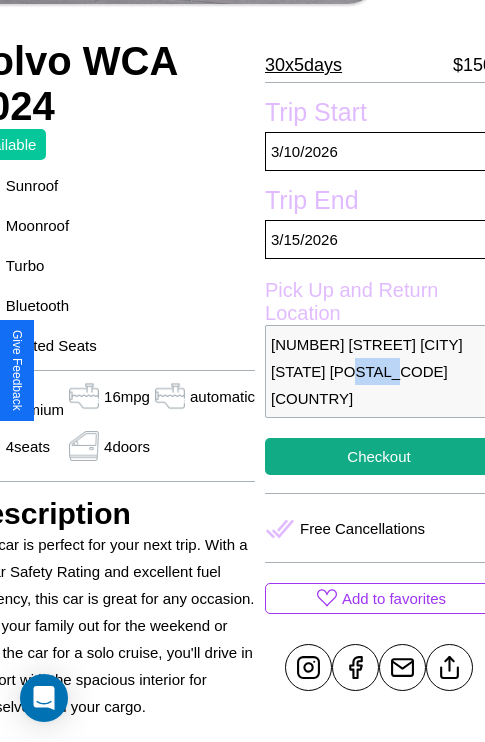 click on "[NUMBER] [STREET] [CITY] [STATE] [POSTAL_CODE] [COUNTRY]" at bounding box center [379, 371] 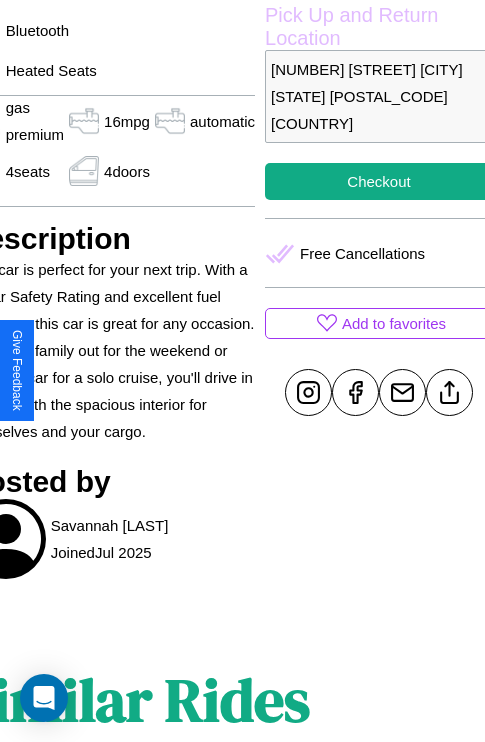 scroll, scrollTop: 676, scrollLeft: 107, axis: both 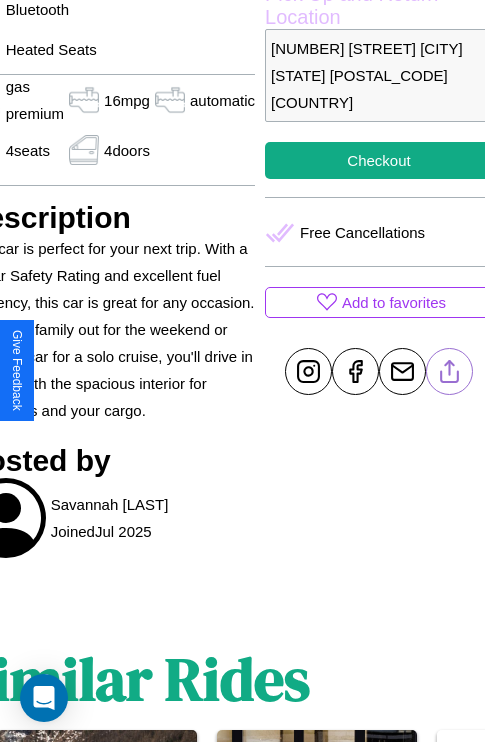 click 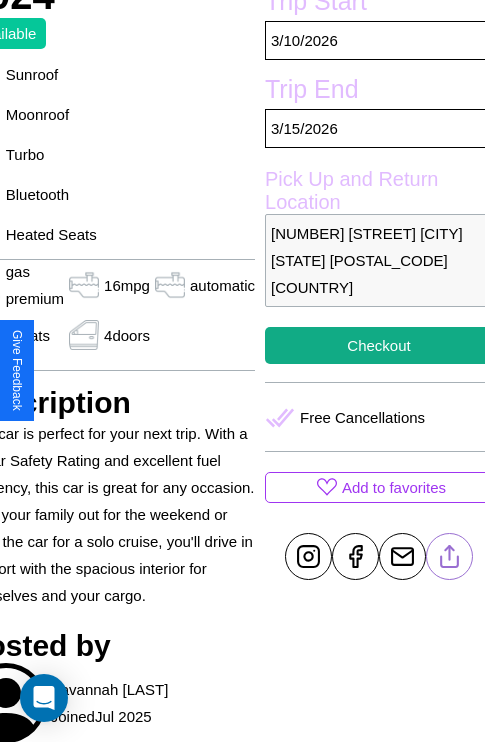scroll, scrollTop: 465, scrollLeft: 107, axis: both 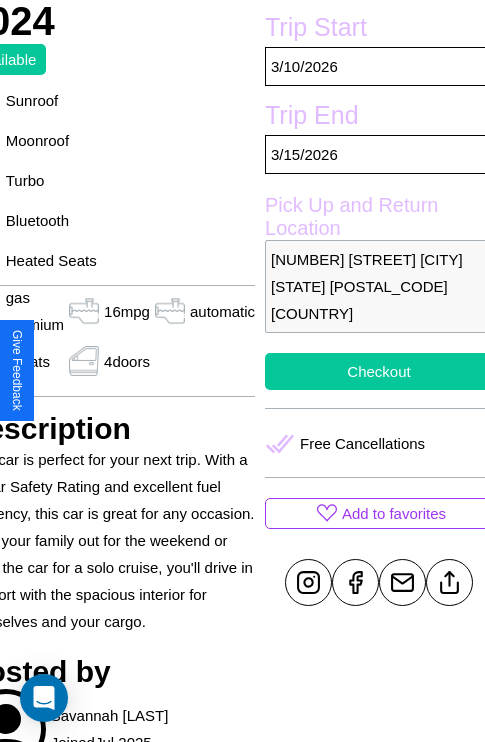 click on "Checkout" at bounding box center [379, 371] 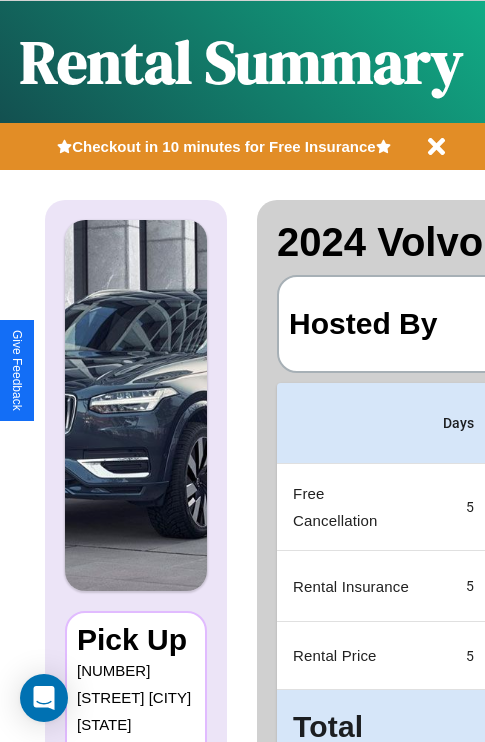 scroll, scrollTop: 0, scrollLeft: 387, axis: horizontal 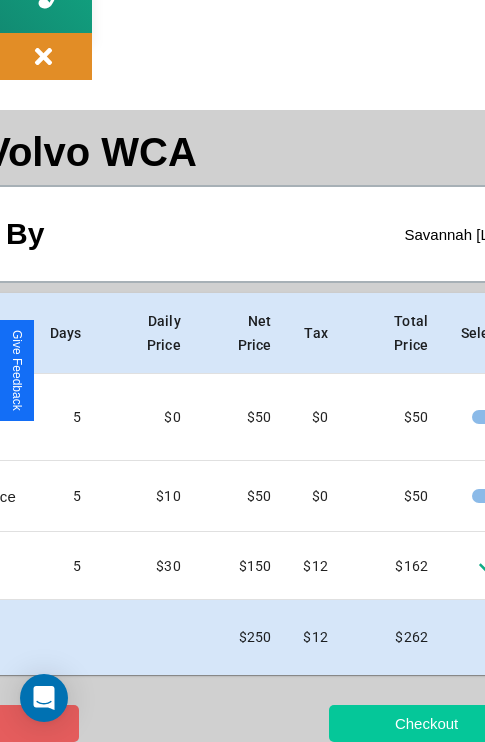 click on "Checkout" at bounding box center (426, 723) 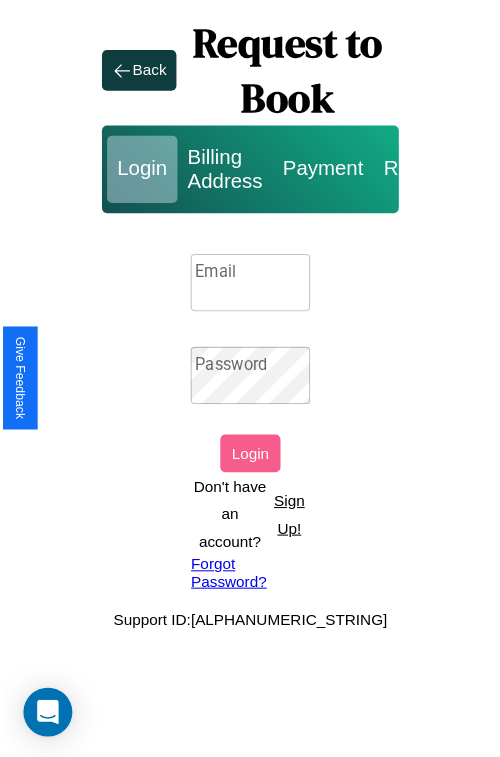 scroll, scrollTop: 0, scrollLeft: 0, axis: both 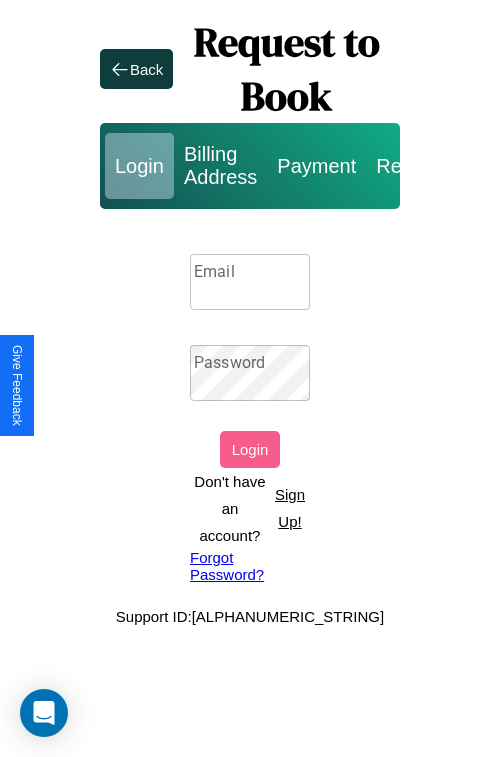 click on "Sign Up!" at bounding box center [290, 508] 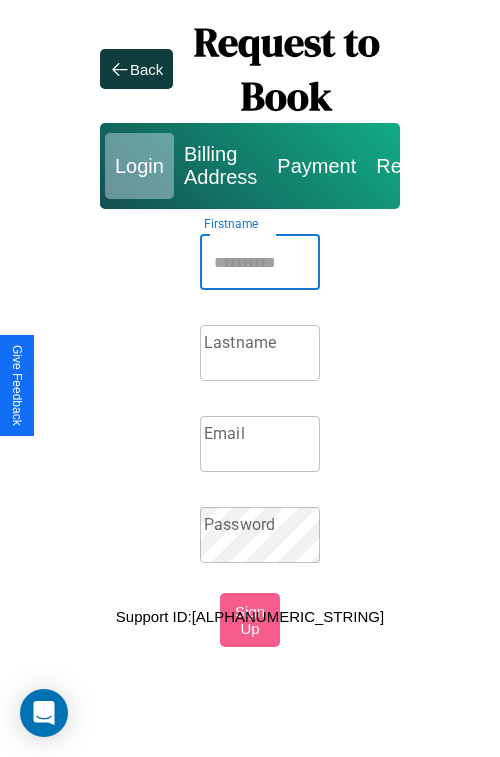 click on "Firstname" at bounding box center [260, 262] 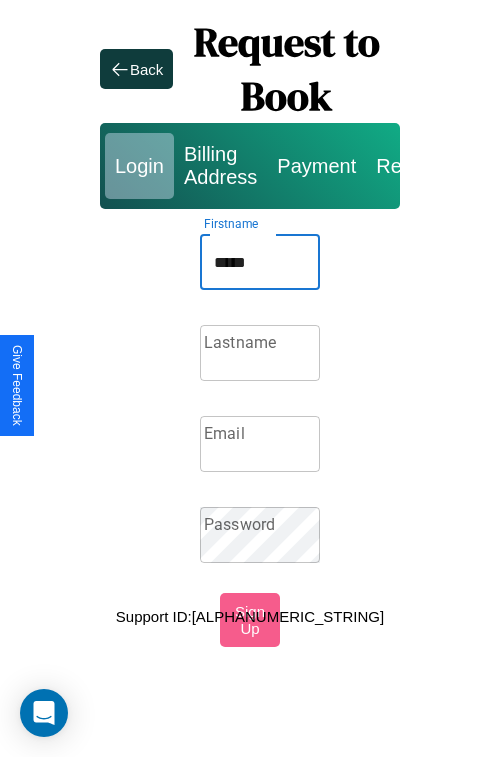 type on "*****" 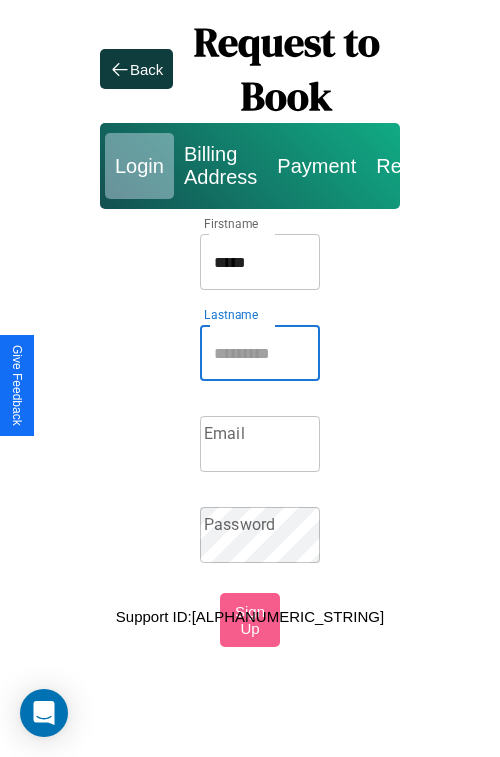 click on "Lastname" at bounding box center [260, 353] 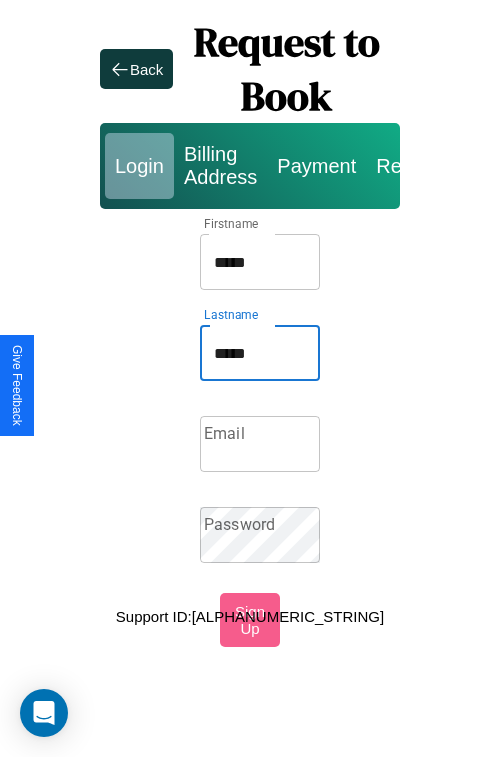 type on "*****" 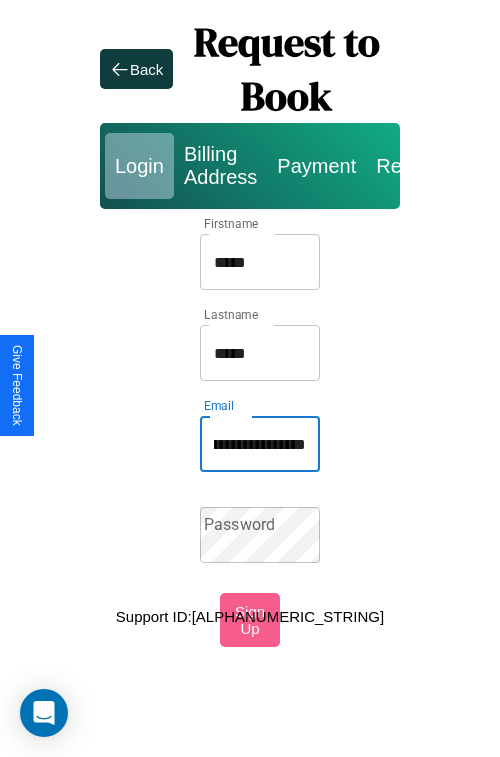 scroll, scrollTop: 0, scrollLeft: 102, axis: horizontal 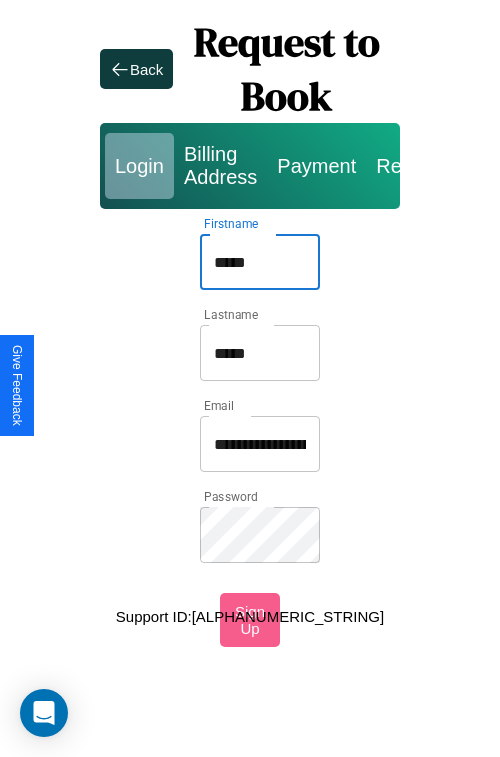 click on "*****" at bounding box center [260, 262] 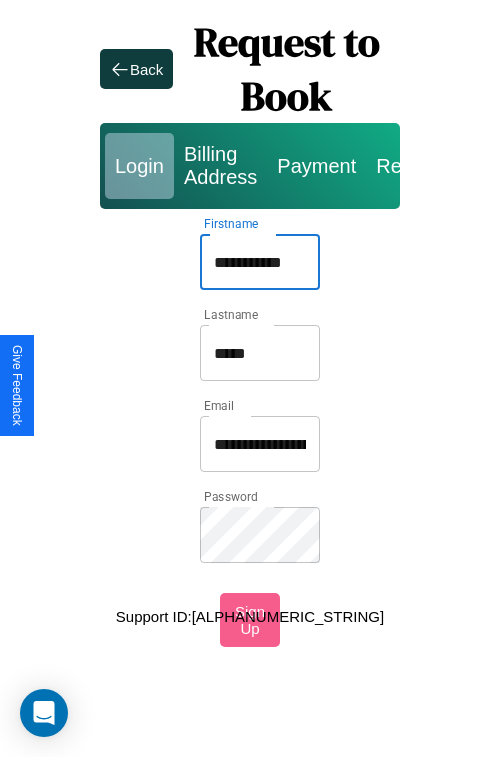 type on "**********" 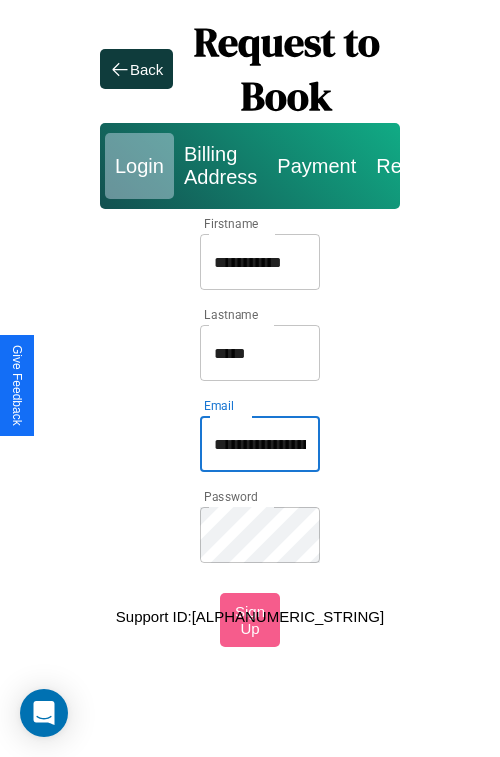 click on "**********" at bounding box center (260, 444) 